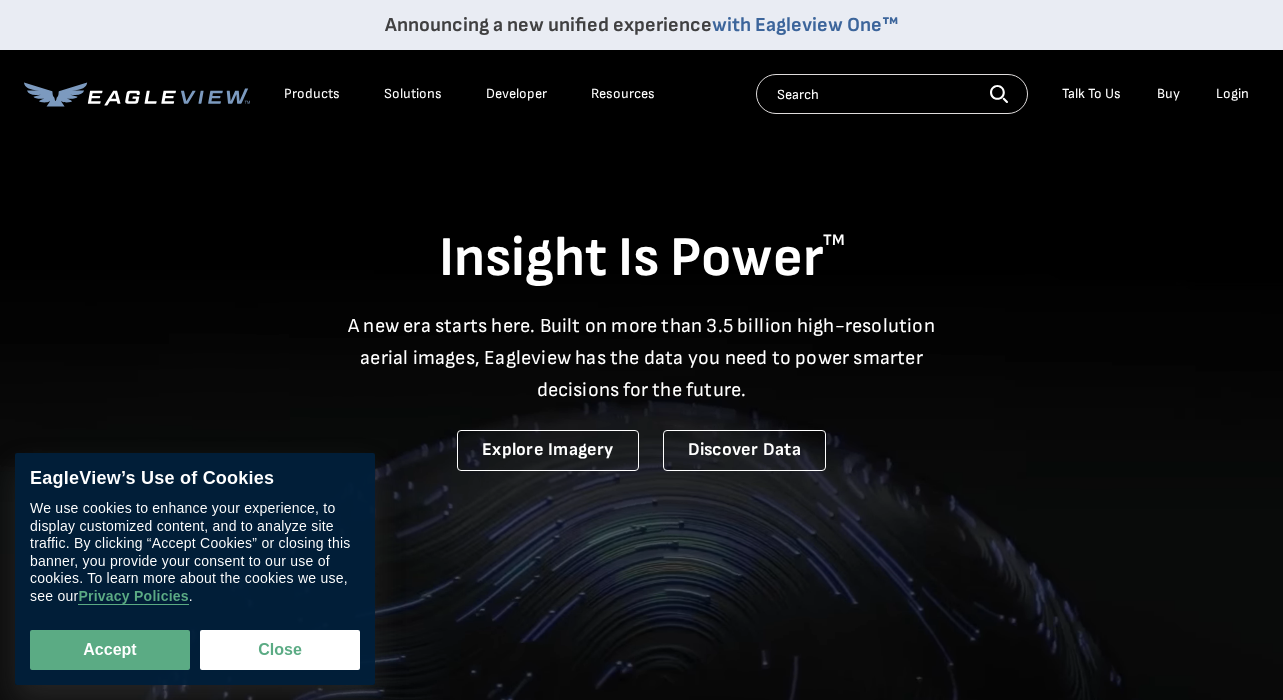 scroll, scrollTop: 0, scrollLeft: 0, axis: both 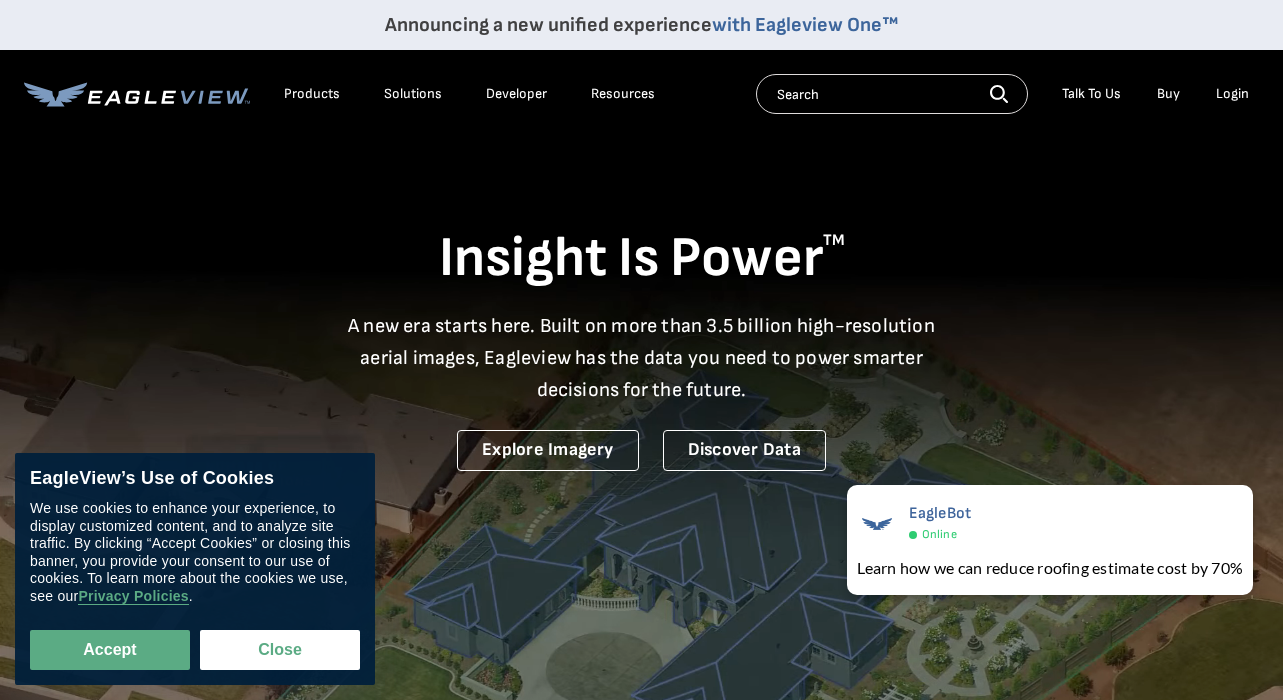 click on "Login" at bounding box center (1232, 94) 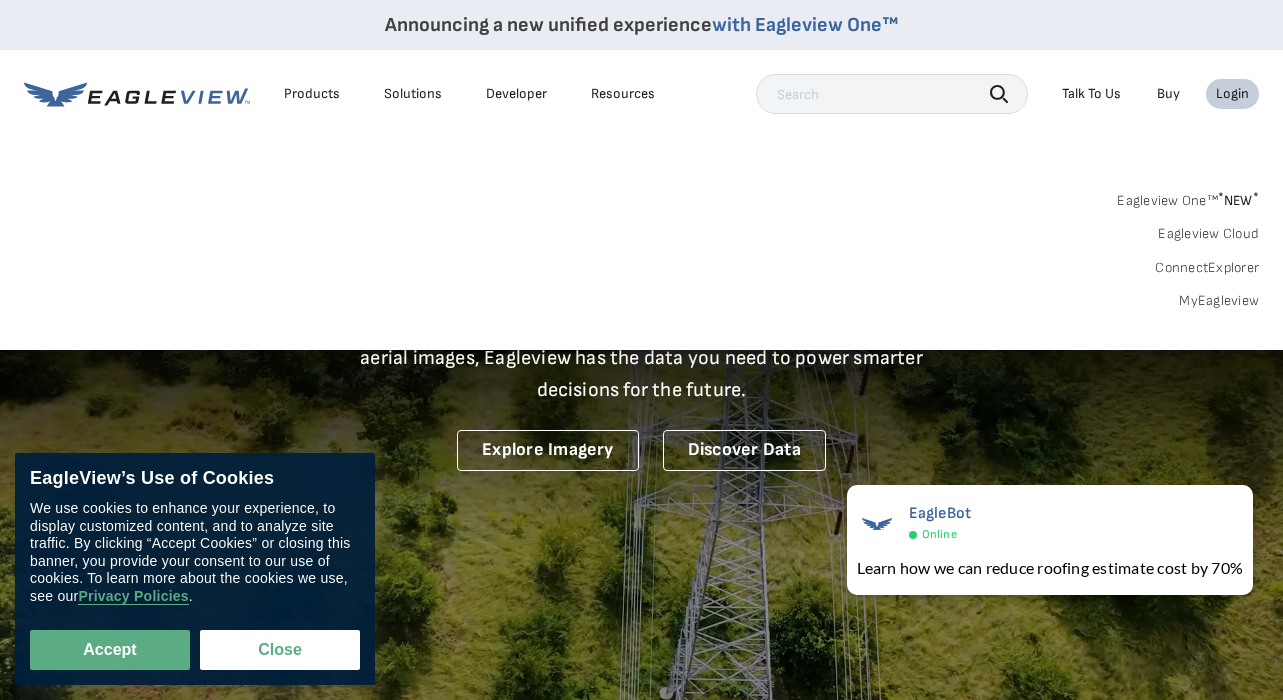 click on "MyEagleview" at bounding box center (1219, 301) 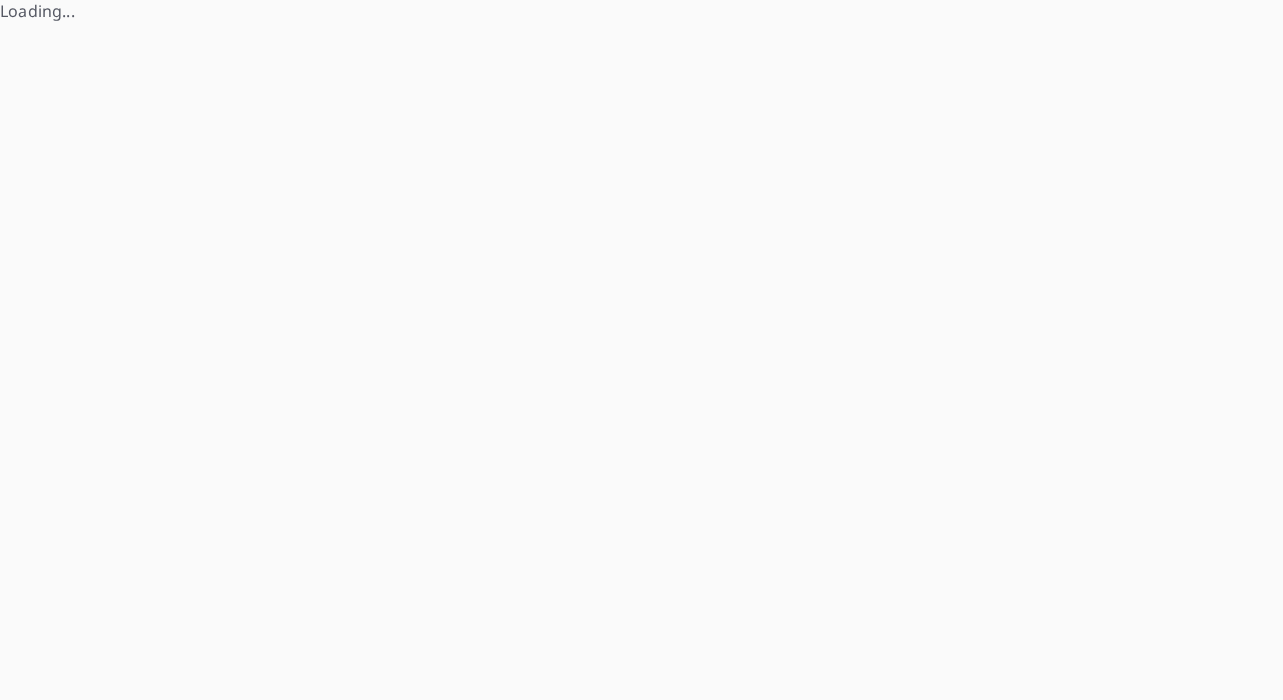 scroll, scrollTop: 0, scrollLeft: 0, axis: both 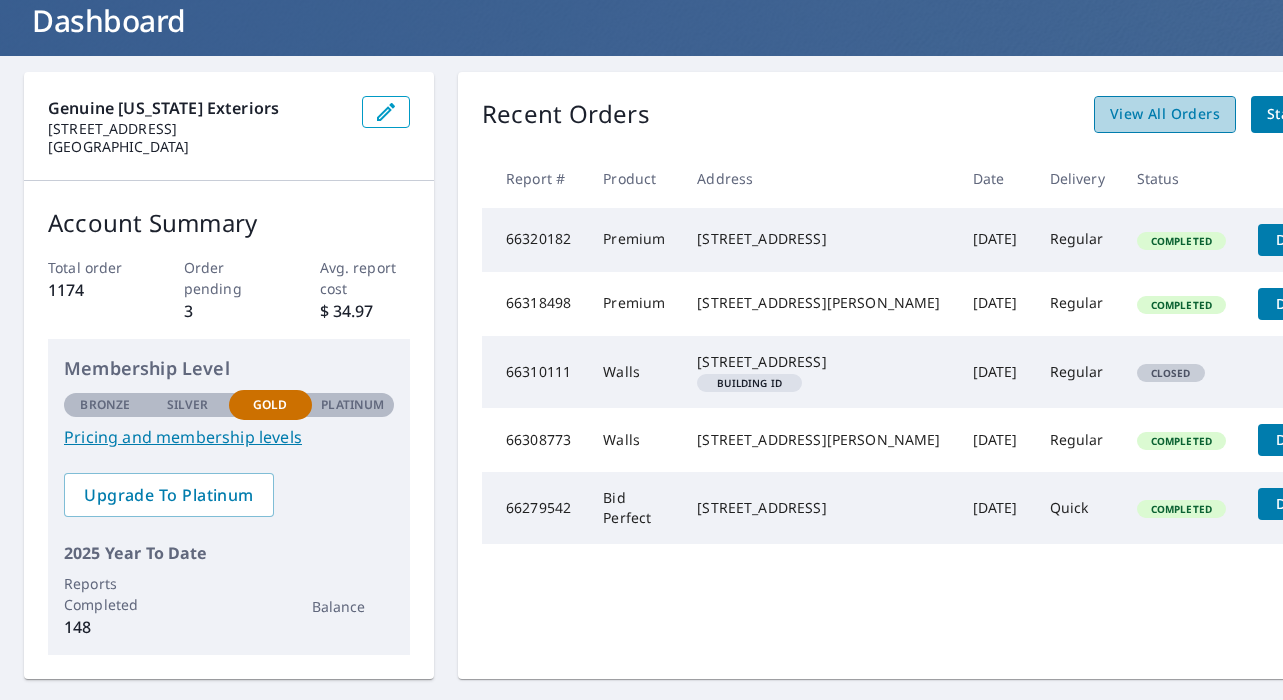 click on "View All Orders" at bounding box center [1165, 114] 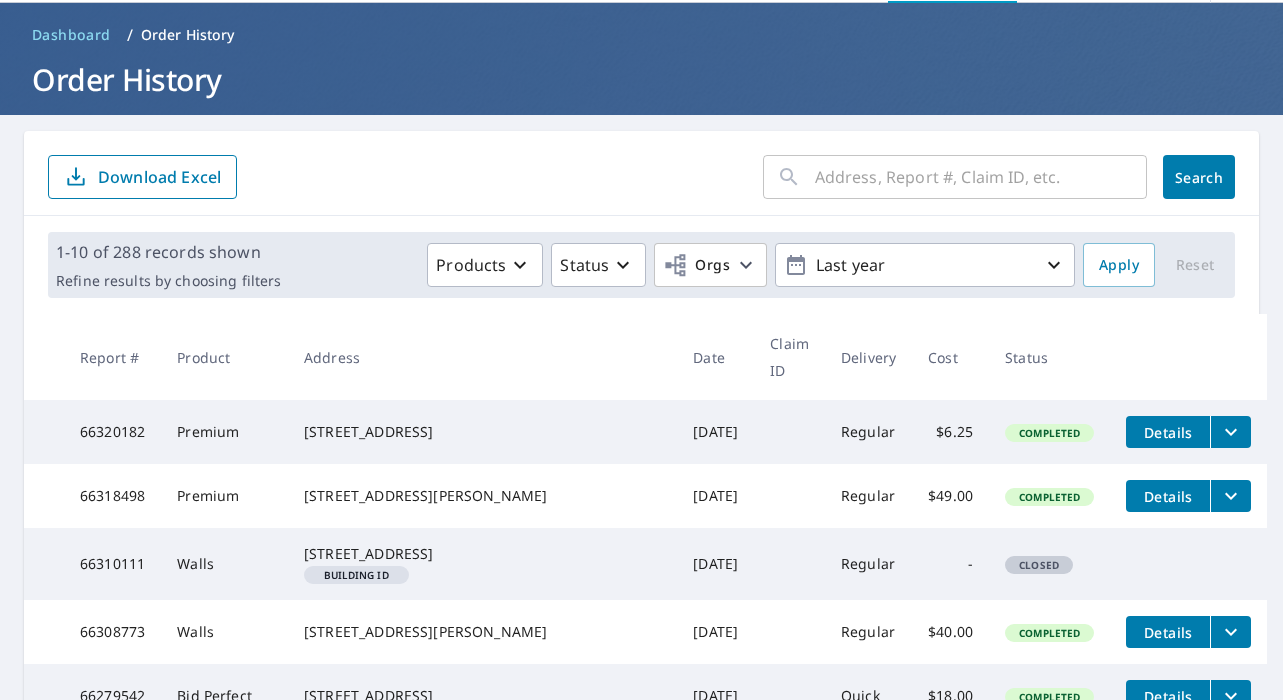 scroll, scrollTop: 0, scrollLeft: 0, axis: both 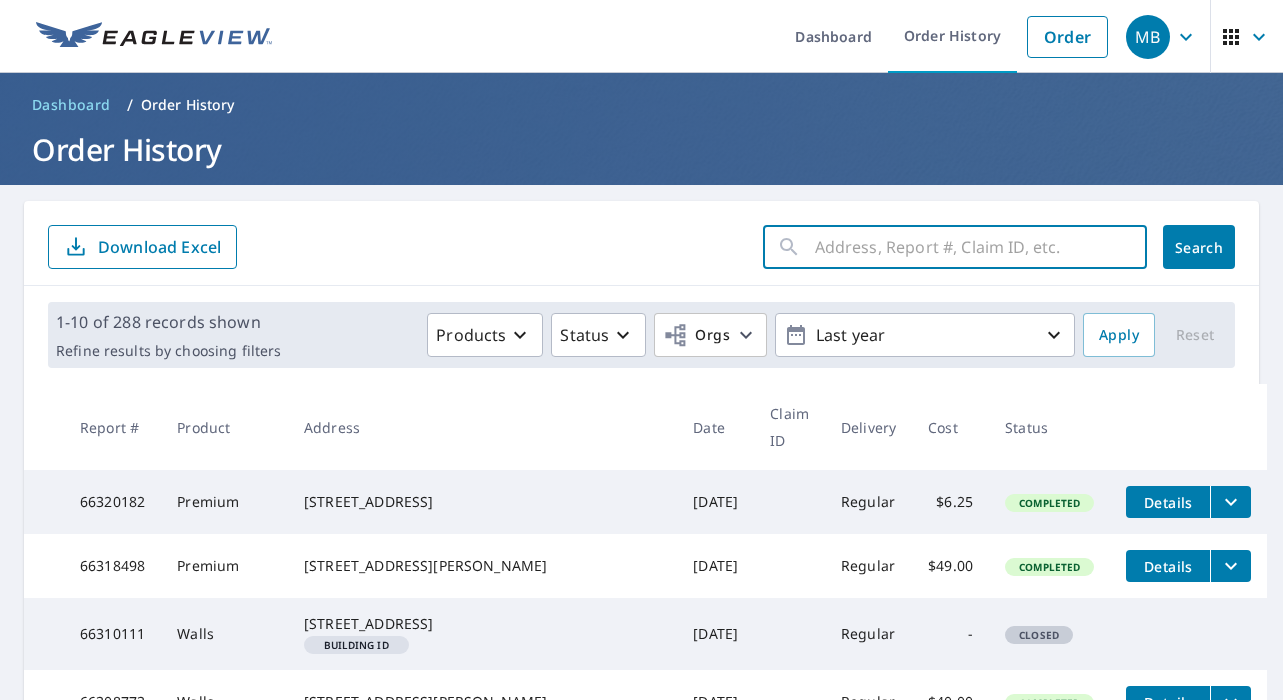 click at bounding box center [981, 247] 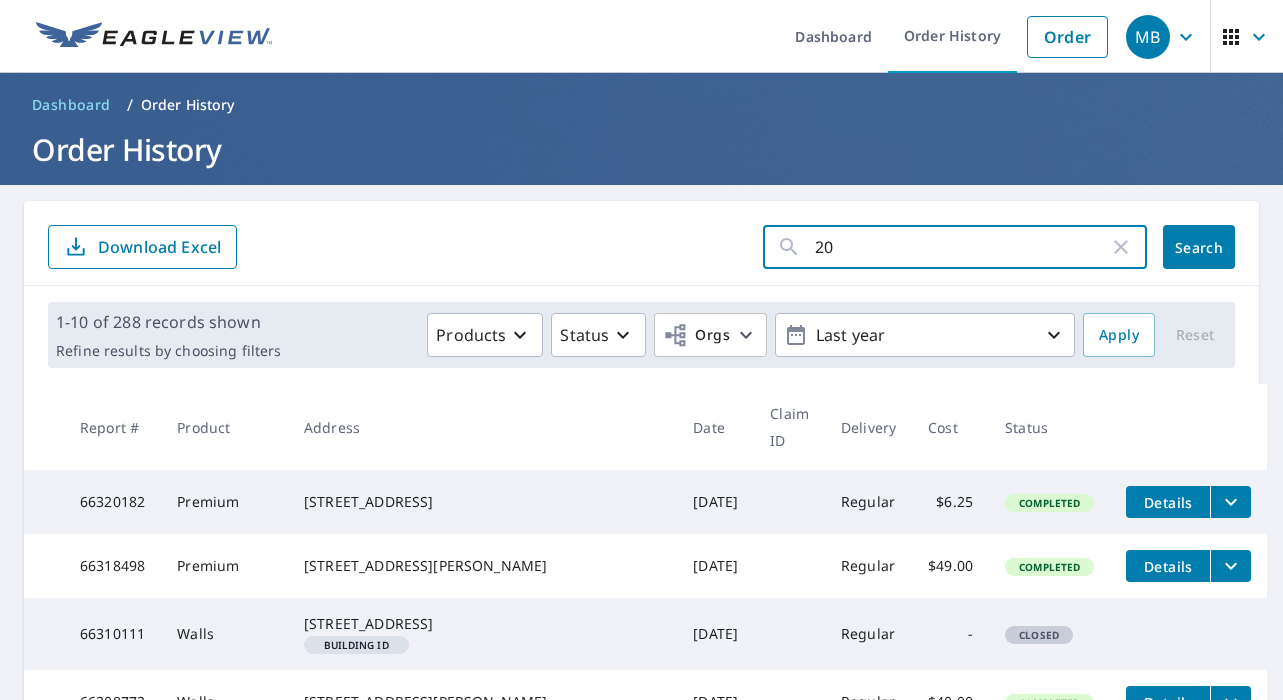 type on "204" 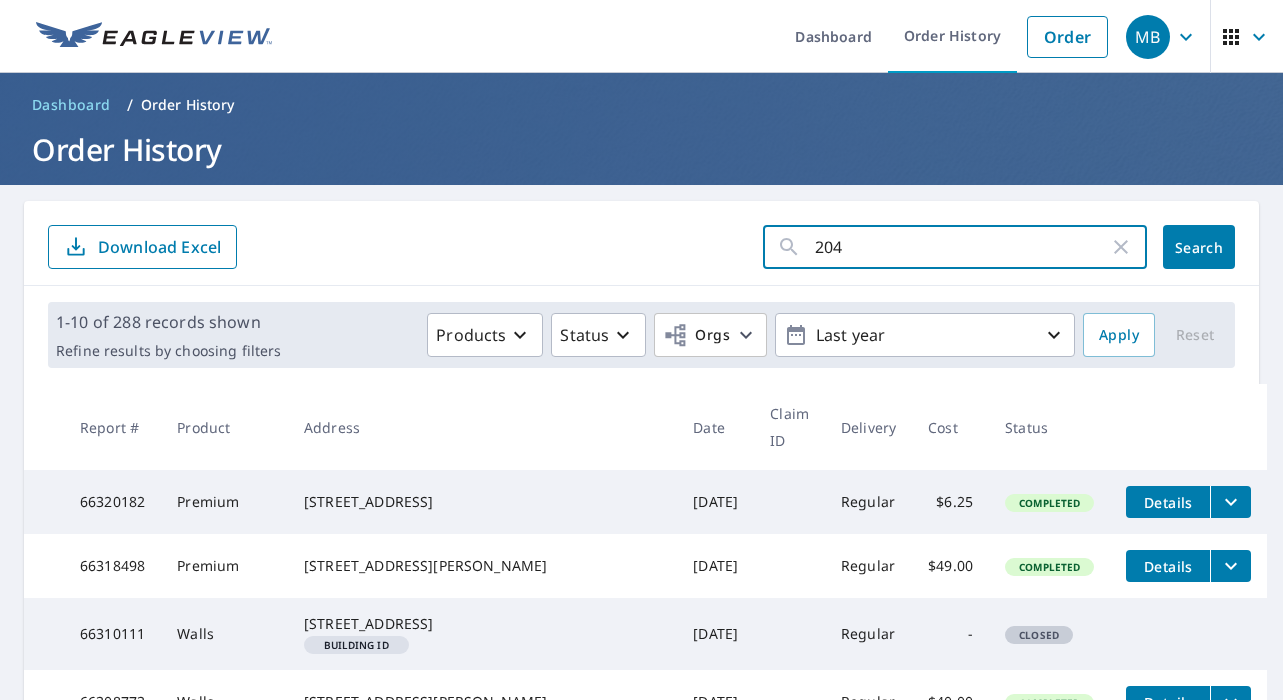 click on "Search" 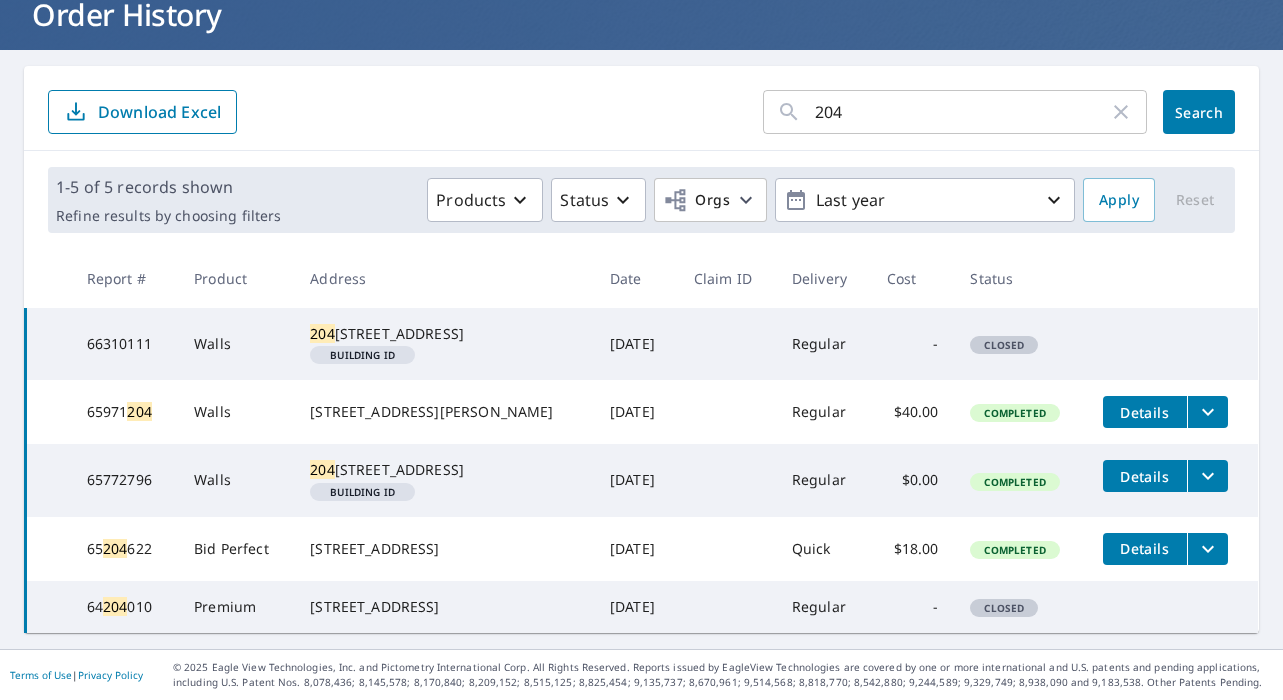scroll, scrollTop: 204, scrollLeft: 0, axis: vertical 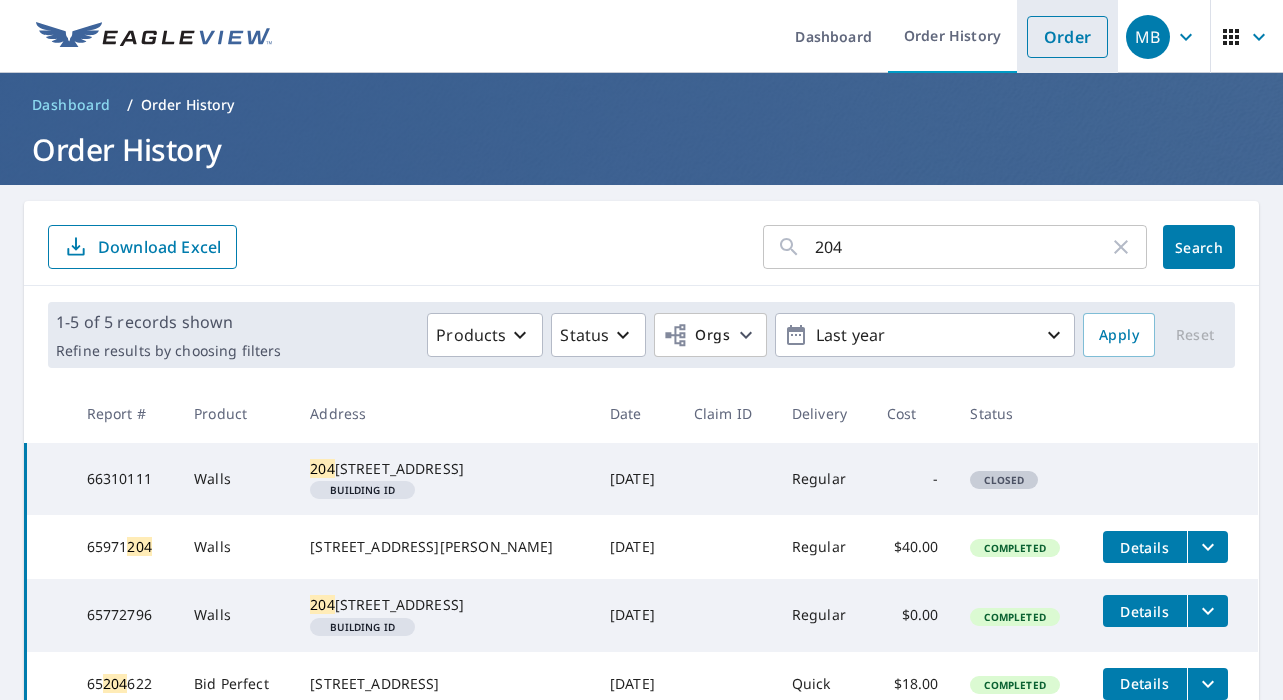 click on "Order" at bounding box center [1067, 37] 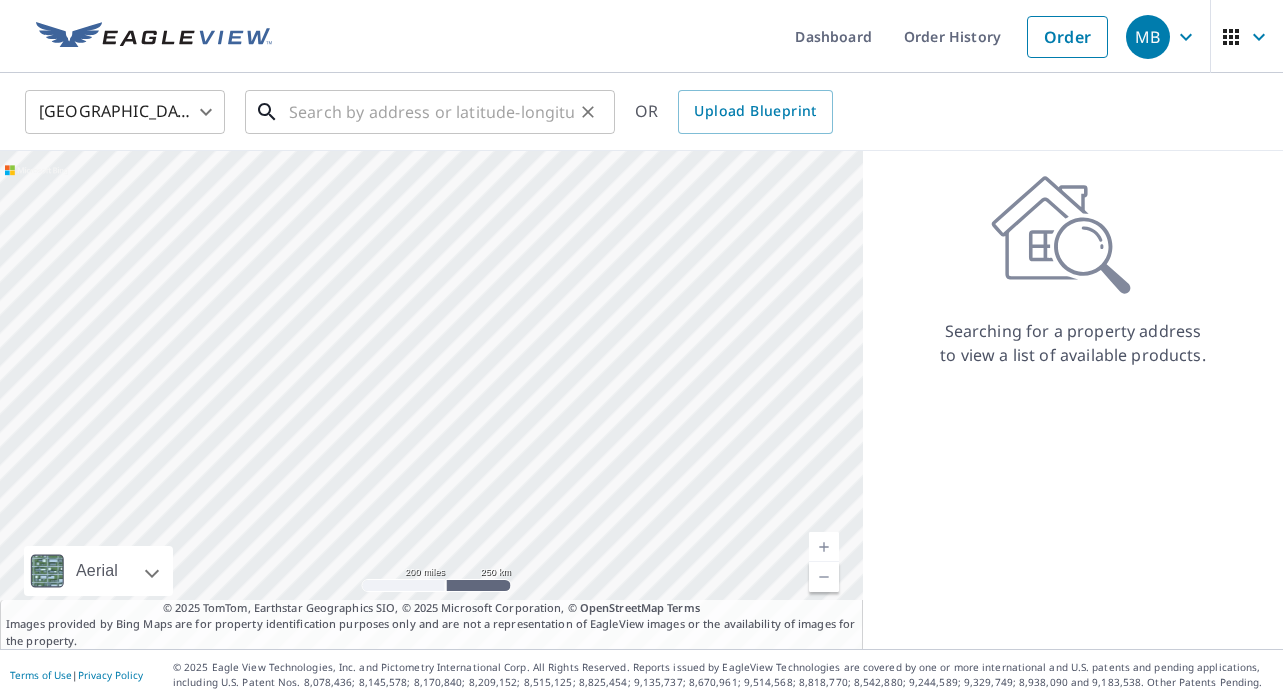 click at bounding box center [431, 112] 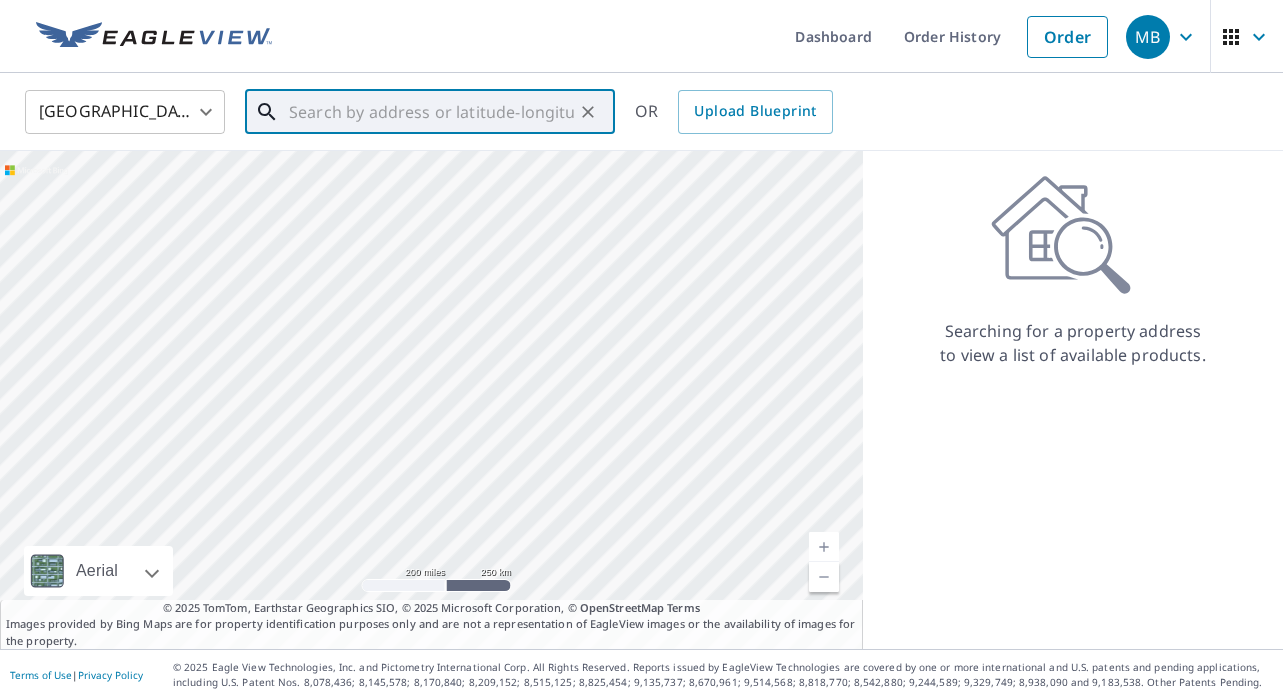 paste on "[STREET_ADDRESS]" 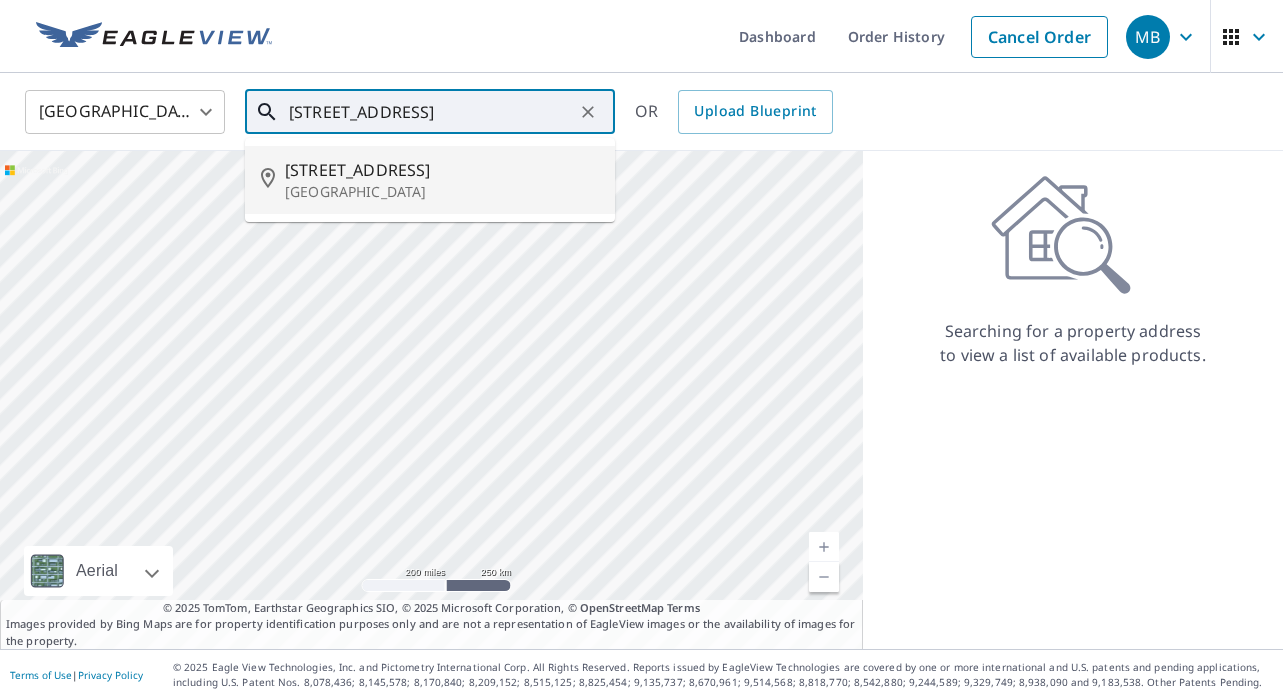 click on "Austin, TX 78705" at bounding box center (442, 192) 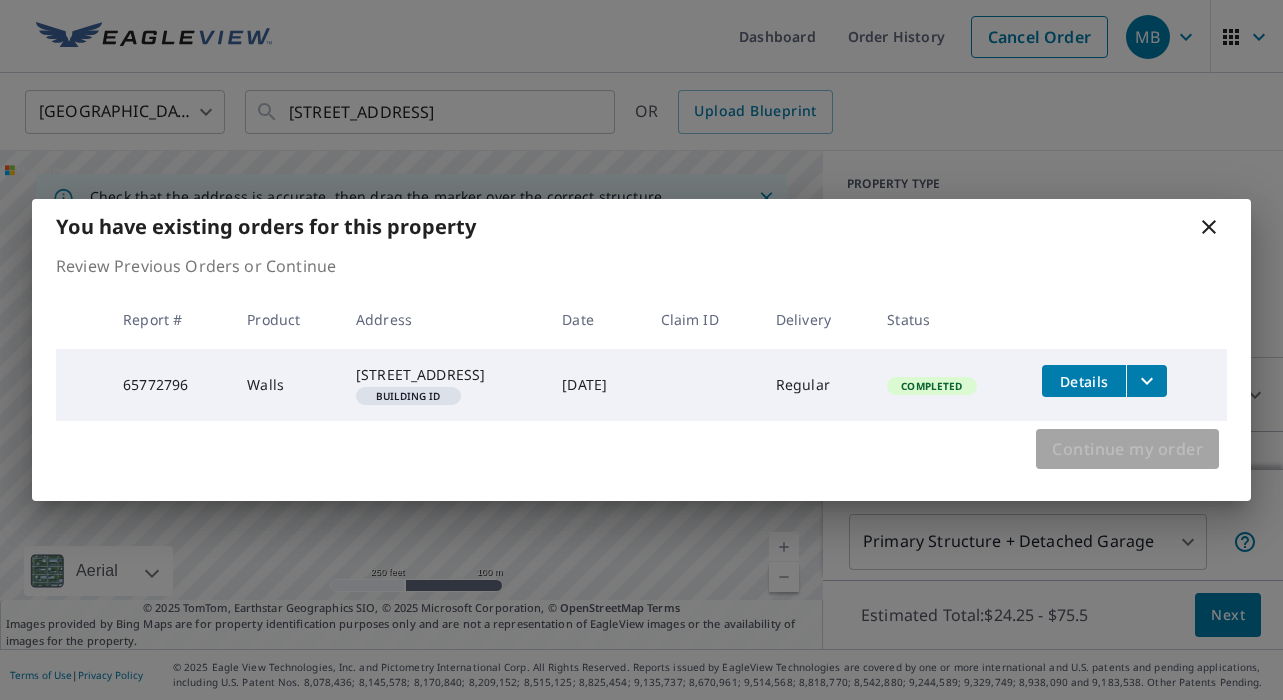 click on "Continue my order" at bounding box center (1127, 449) 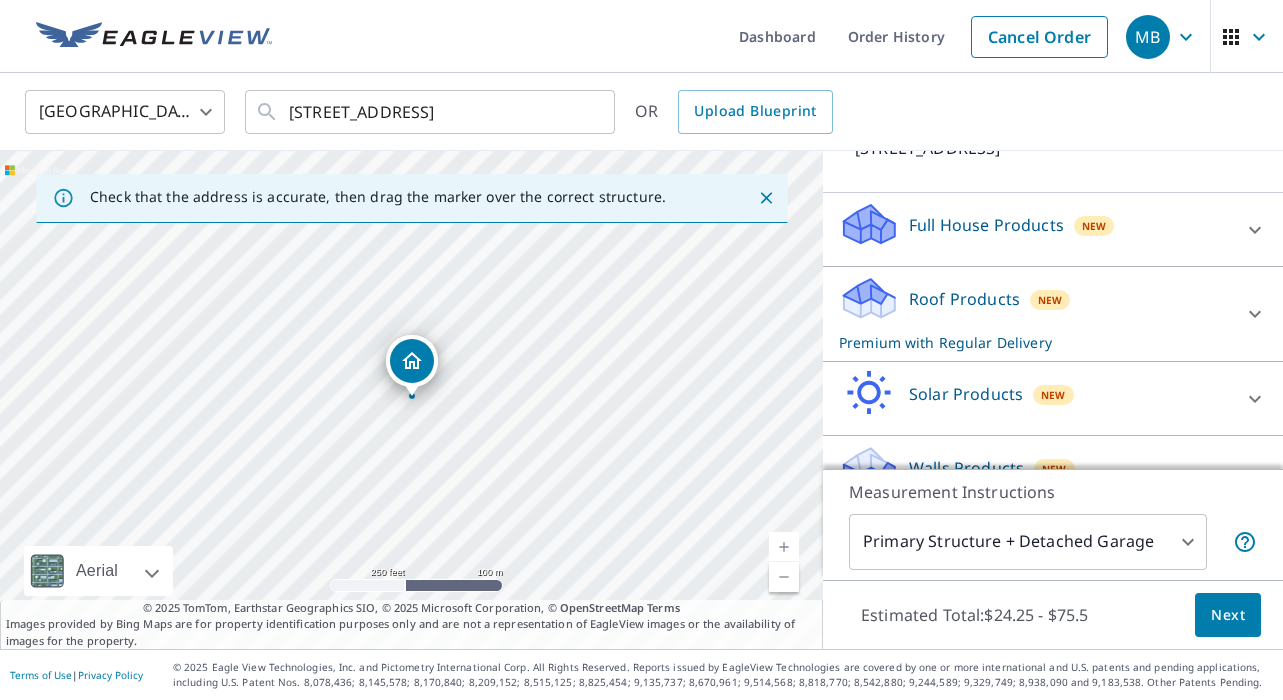 scroll, scrollTop: 206, scrollLeft: 0, axis: vertical 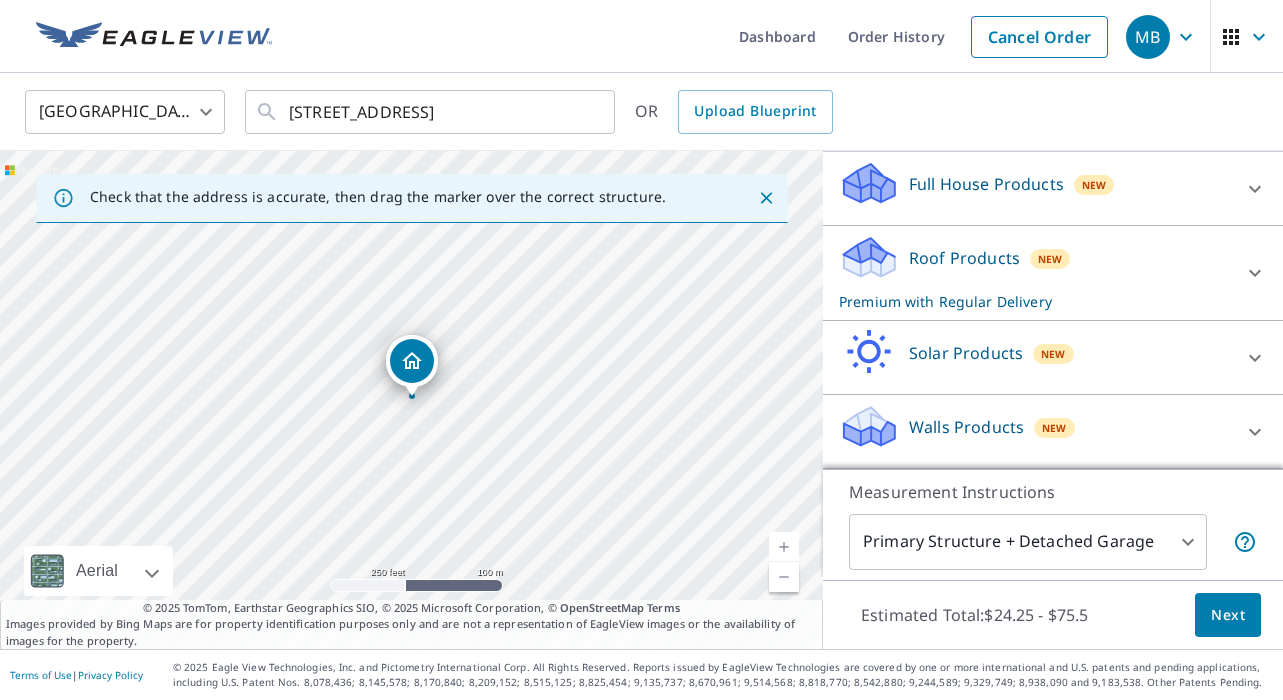 click on "Walls Products" at bounding box center (966, 427) 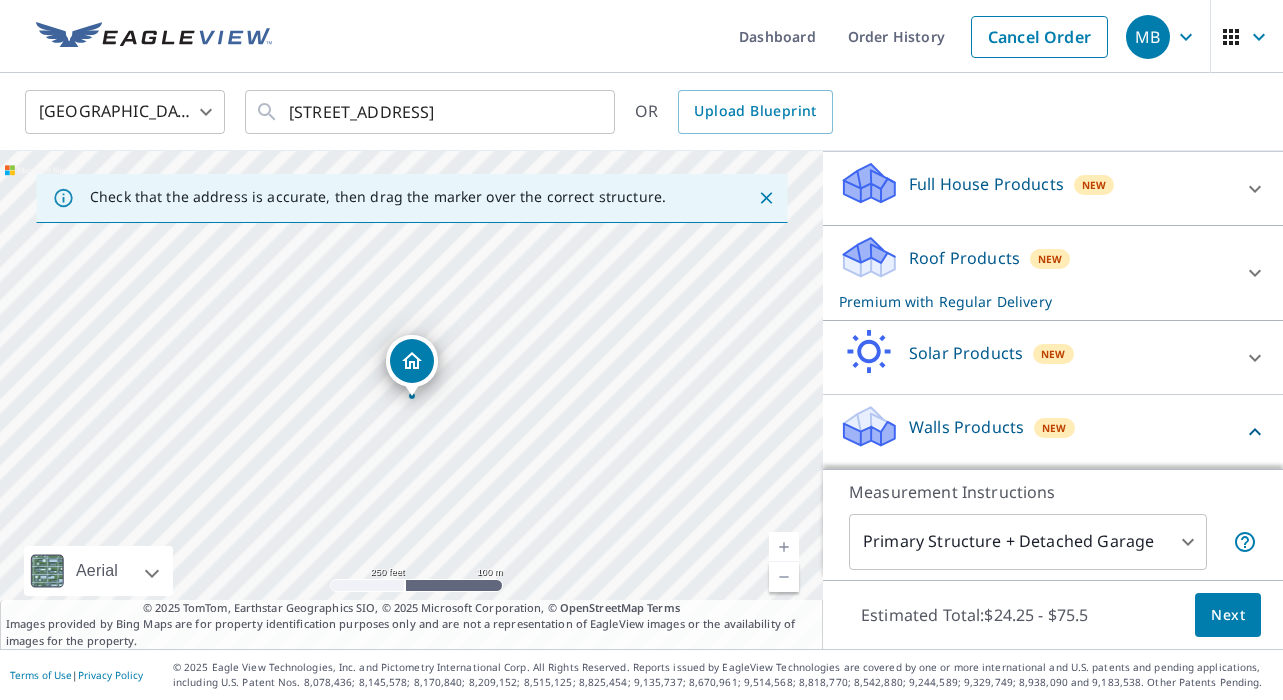 scroll, scrollTop: 321, scrollLeft: 0, axis: vertical 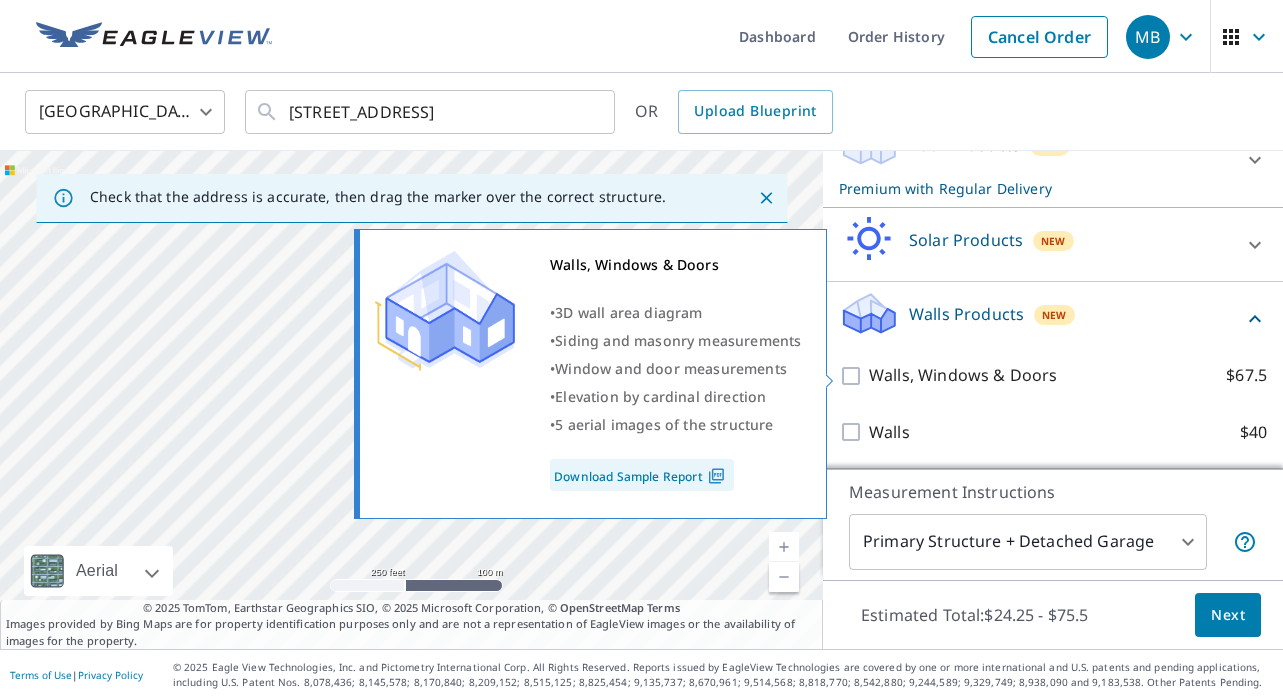 click on "Walls, Windows & Doors $67.5" at bounding box center [854, 376] 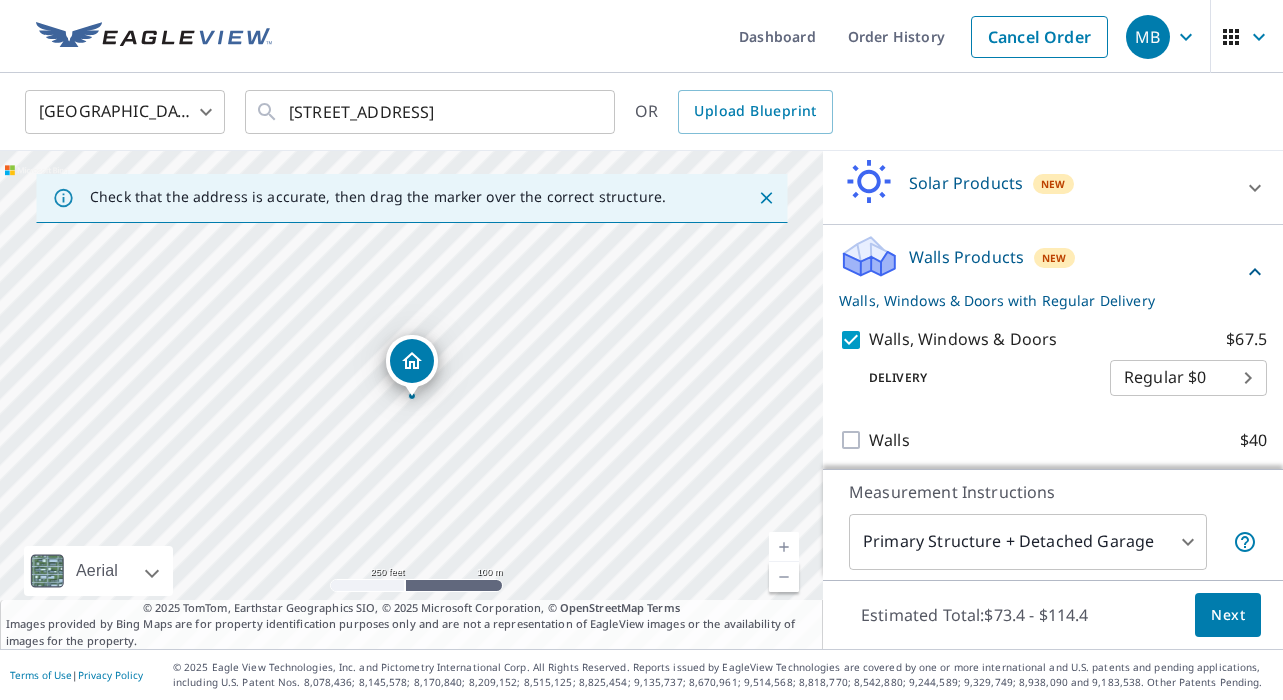 scroll, scrollTop: 386, scrollLeft: 0, axis: vertical 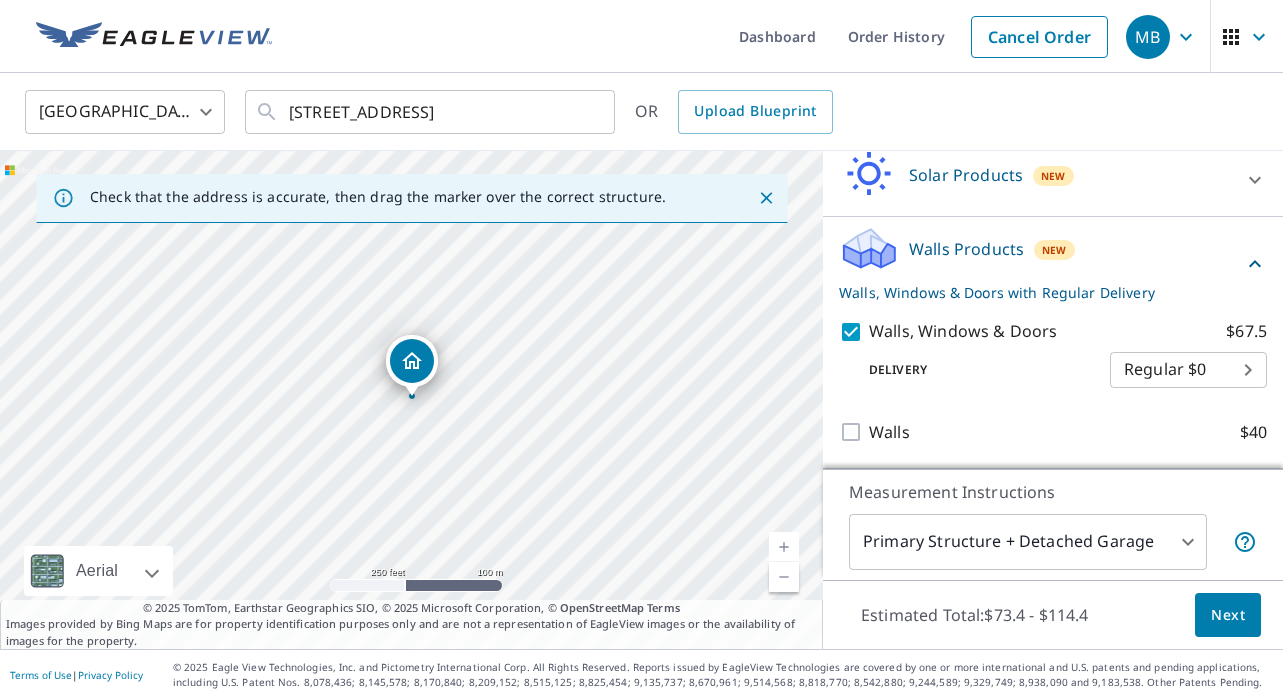 click on "MB MB
Dashboard Order History Cancel Order MB United States US ​ 204 W 31st St Austin, TX 78705 ​ OR Upload Blueprint Check that the address is accurate, then drag the marker over the correct structure. 204 W 31st St Austin, TX 78705 Aerial Road A standard road map Aerial A detailed look from above Labels Labels 250 feet 100 m © 2025 TomTom, © Vexcel Imaging, © 2025 Microsoft Corporation,  © OpenStreetMap Terms © 2025 TomTom, Earthstar Geographics SIO, © 2025 Microsoft Corporation, ©   OpenStreetMap   Terms Images provided by Bing Maps are for property identification purposes only and are not a representation of EagleView images or the availability of images for the property. PROPERTY TYPE Residential Commercial Multi-Family This is a complex BUILDING ID 204 W 31st St, Austin, TX, 78705 Full House Products New Full House™ $91 Roof Products New Premium with Regular Delivery Premium $24.25 - $75.5 Delivery Regular $0 8 ​ Gutter $13.75 Bid Perfect™ $18 Solar Products New Inform Essentials+" at bounding box center [641, 350] 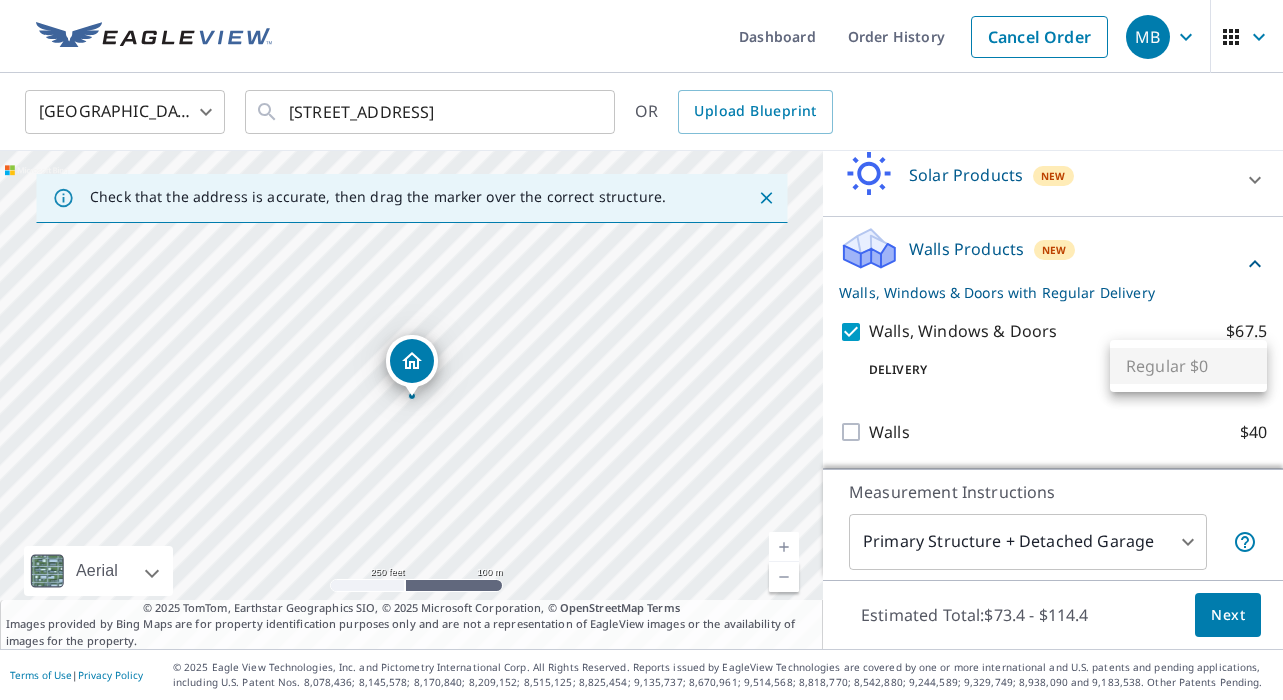 click on "Regular $0" at bounding box center [1188, 366] 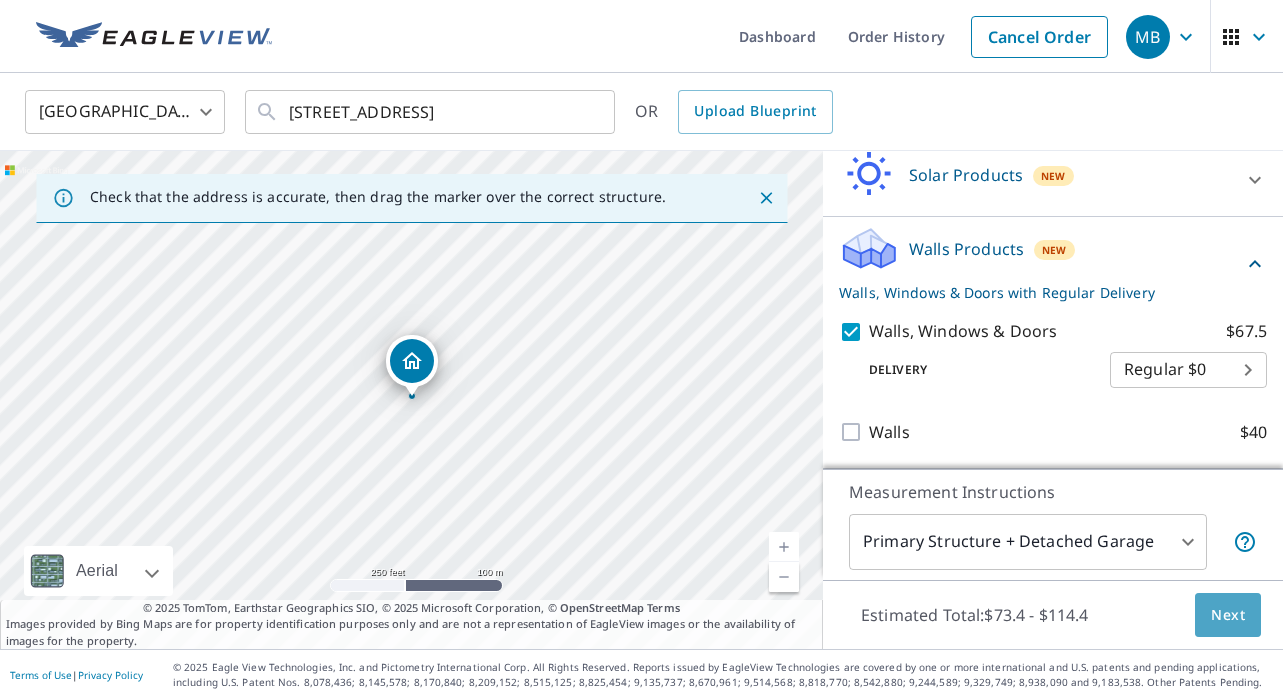 click on "Next" at bounding box center (1228, 615) 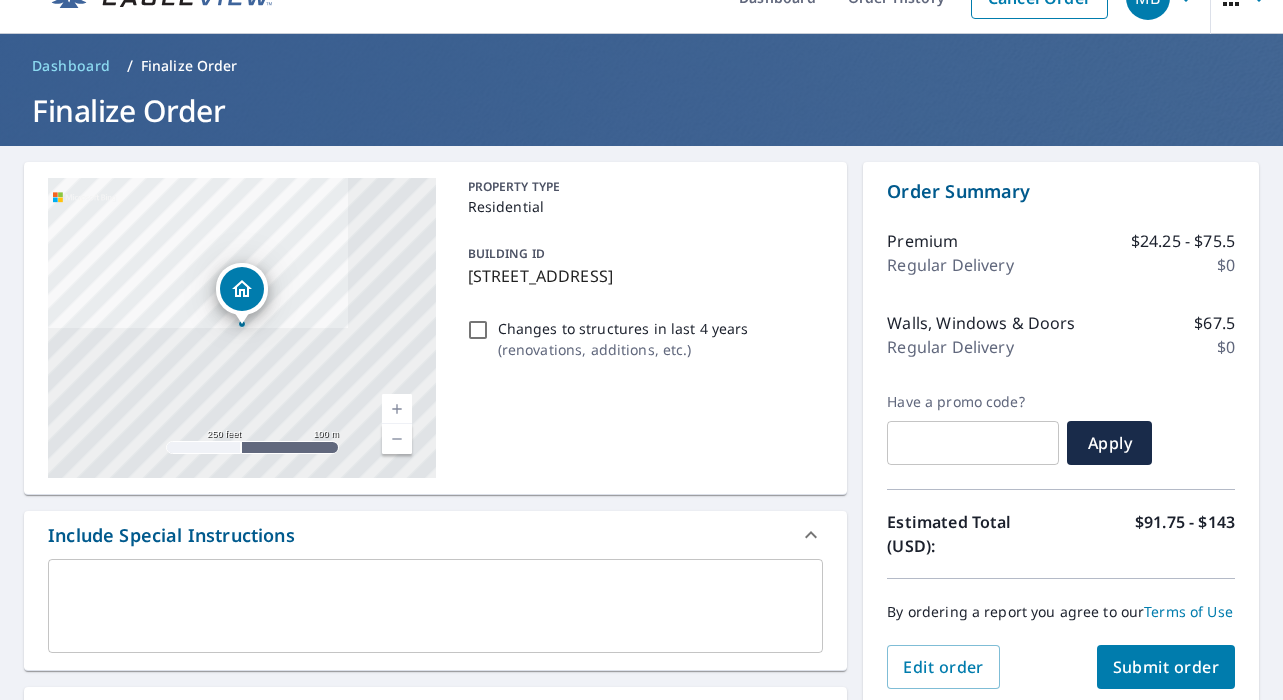 scroll, scrollTop: 0, scrollLeft: 0, axis: both 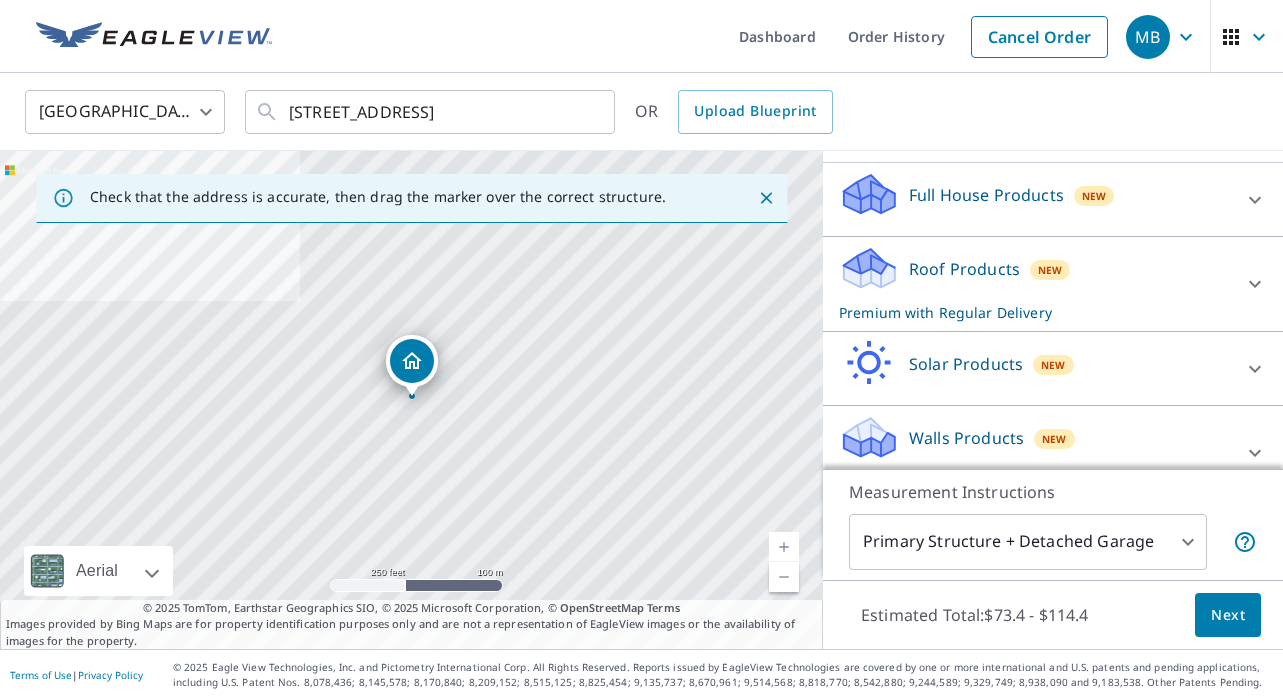 click 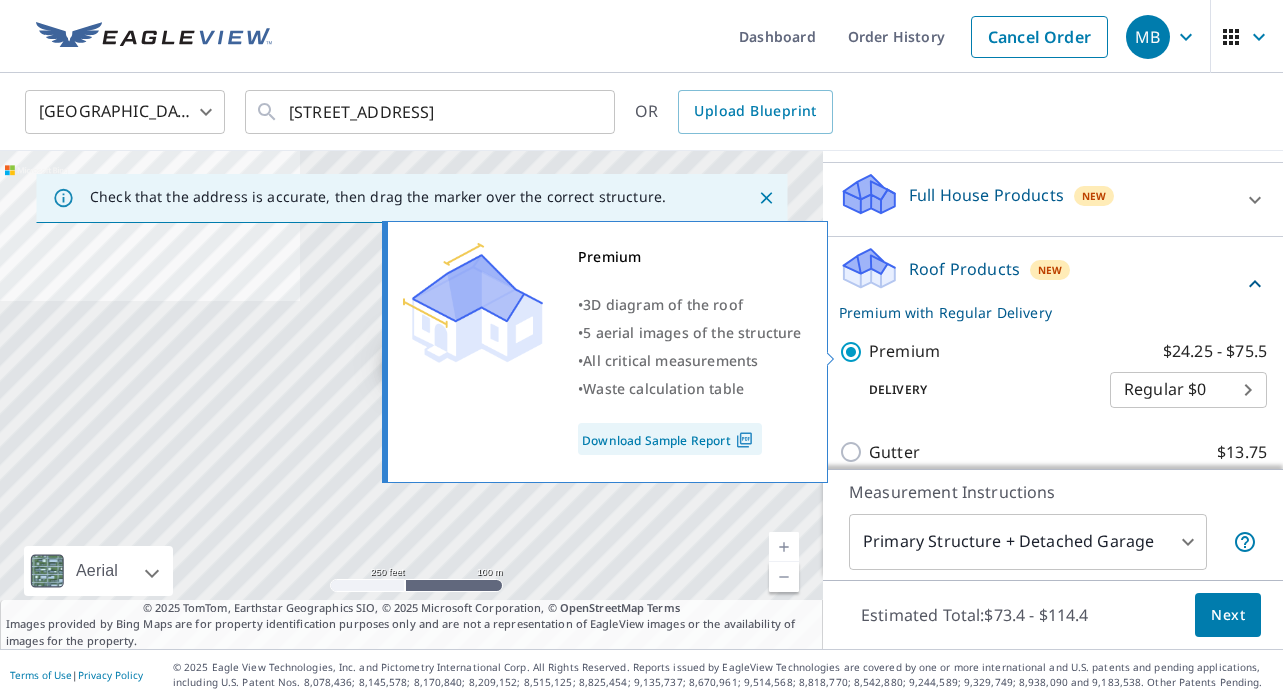 click on "Premium $24.25 - $75.5" at bounding box center (854, 352) 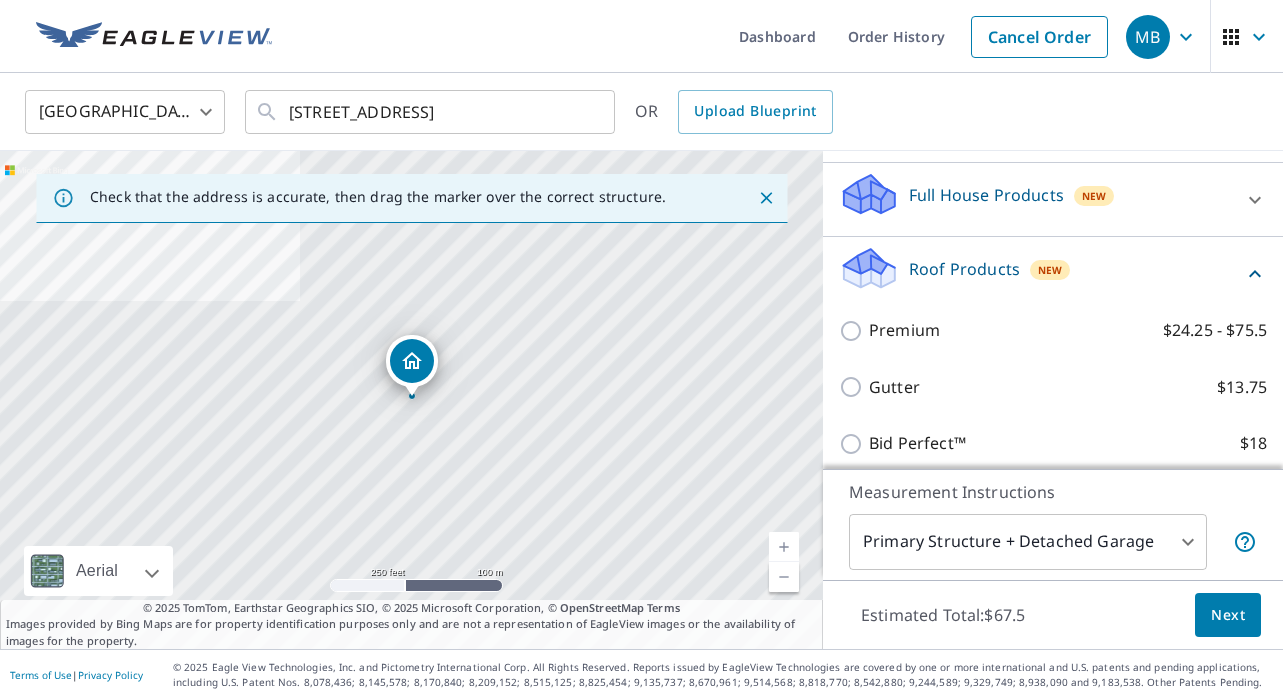 click on "Next" at bounding box center (1228, 615) 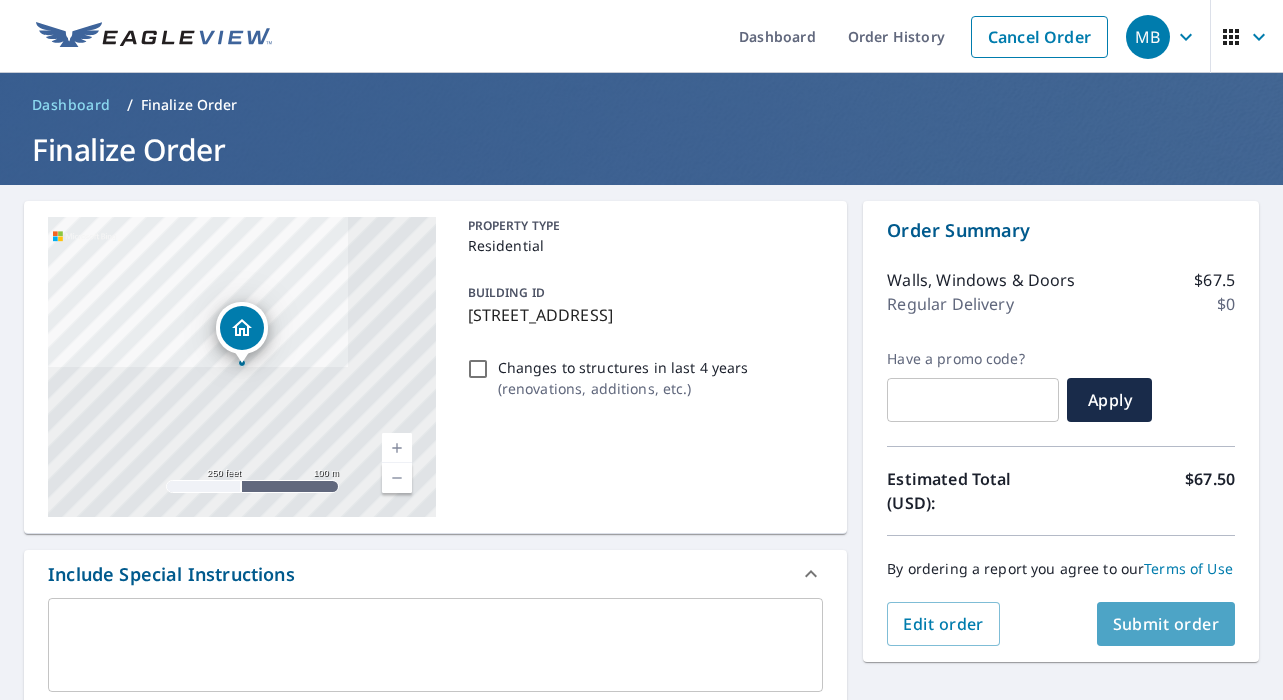 click on "Submit order" at bounding box center [1166, 624] 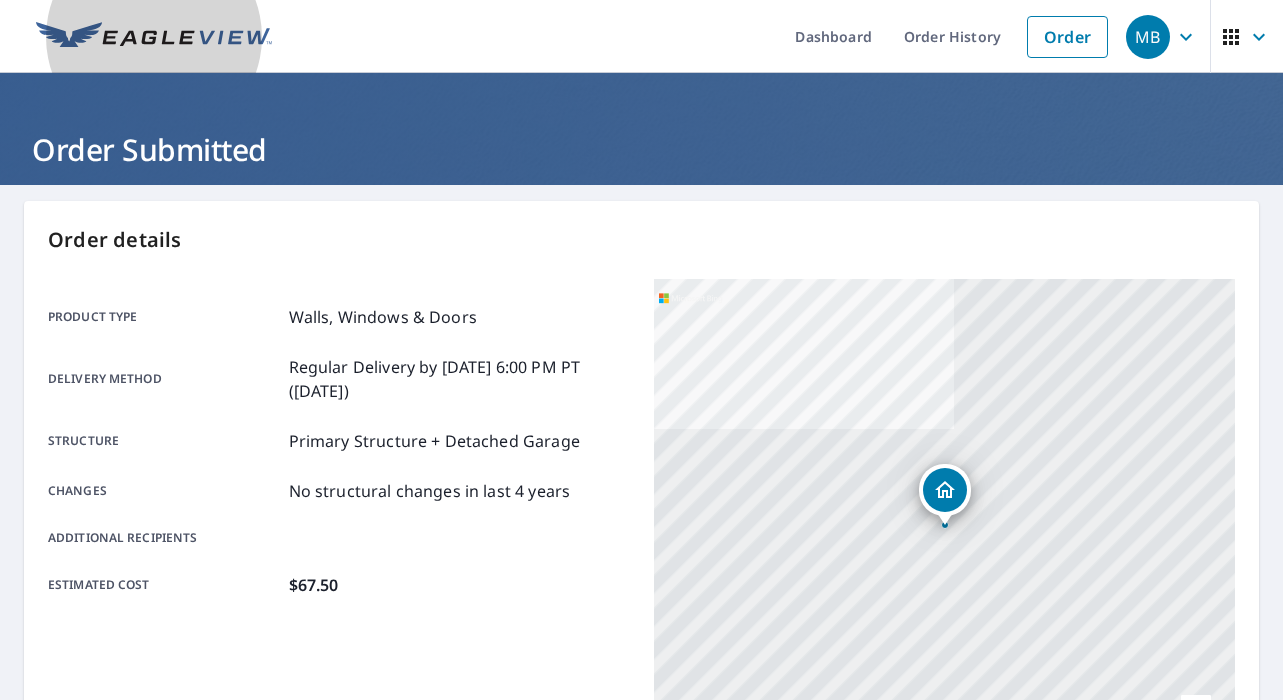 click at bounding box center [154, 36] 